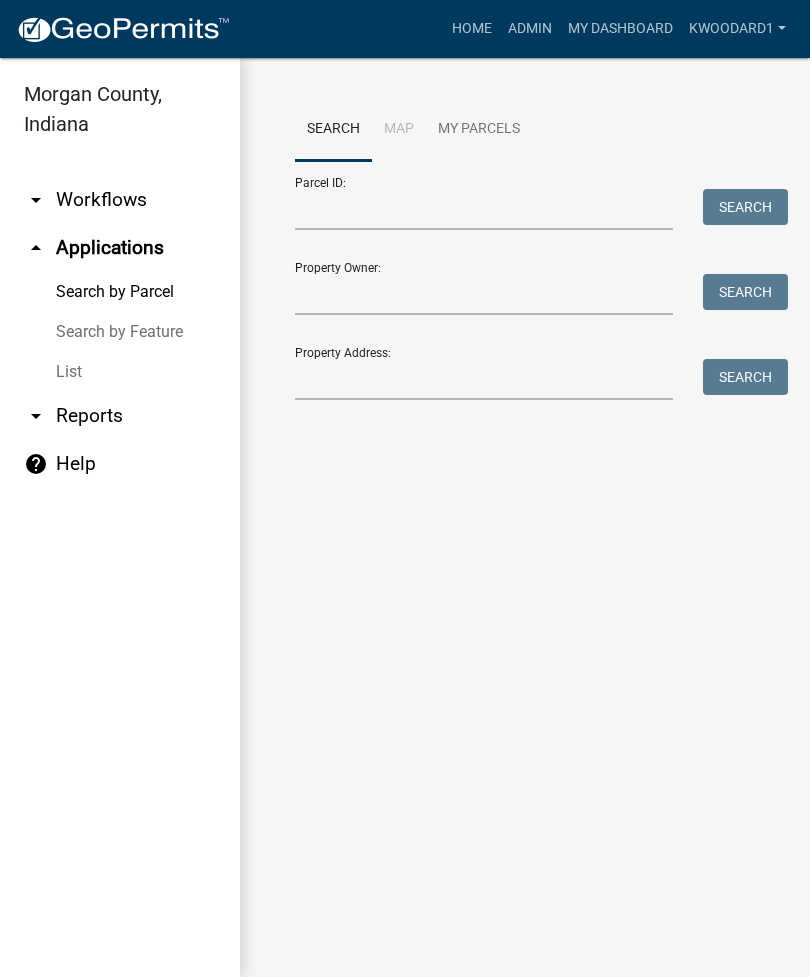 scroll, scrollTop: 0, scrollLeft: 0, axis: both 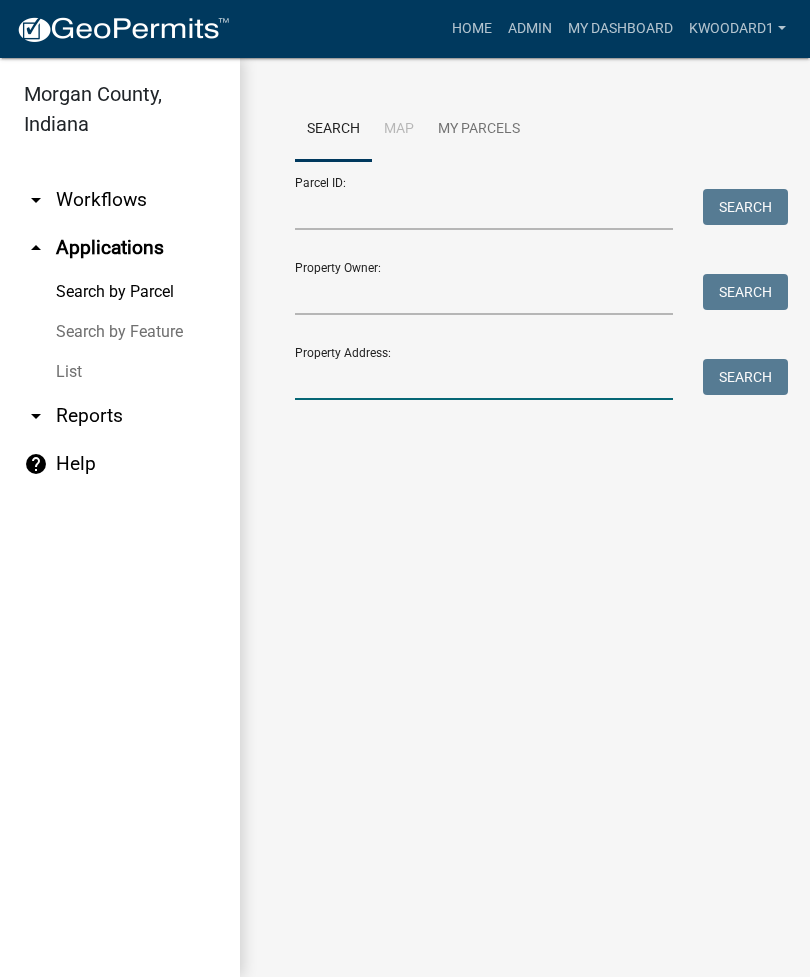 click on "Property Address:" at bounding box center [484, 379] 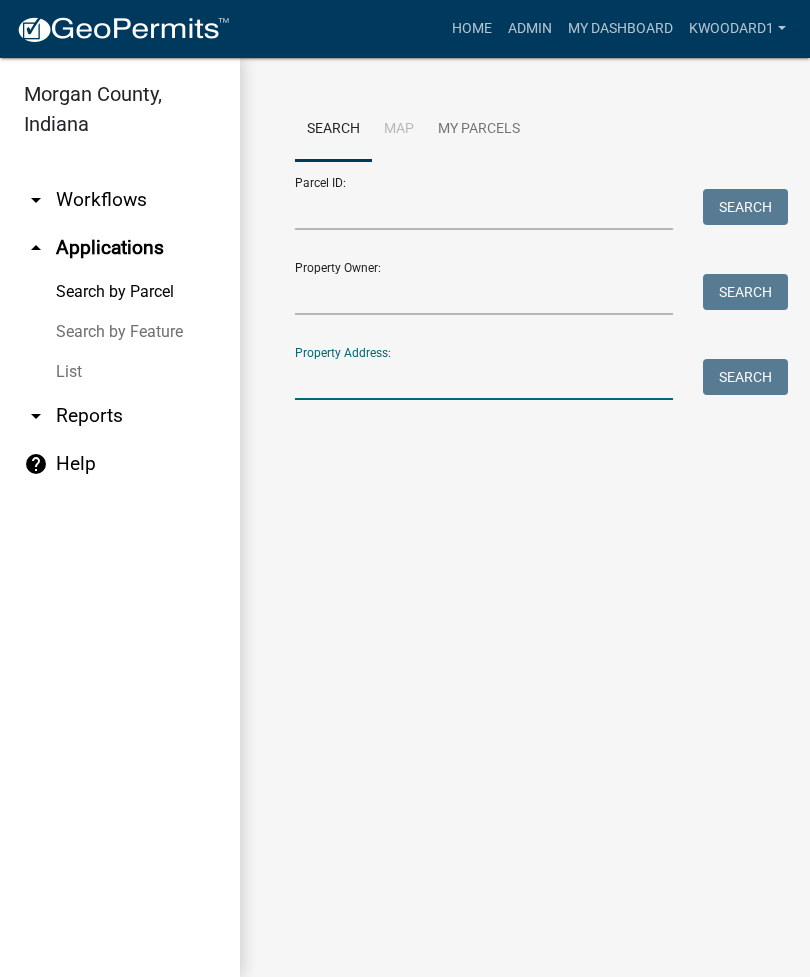 click on "Property Address:" at bounding box center (484, 379) 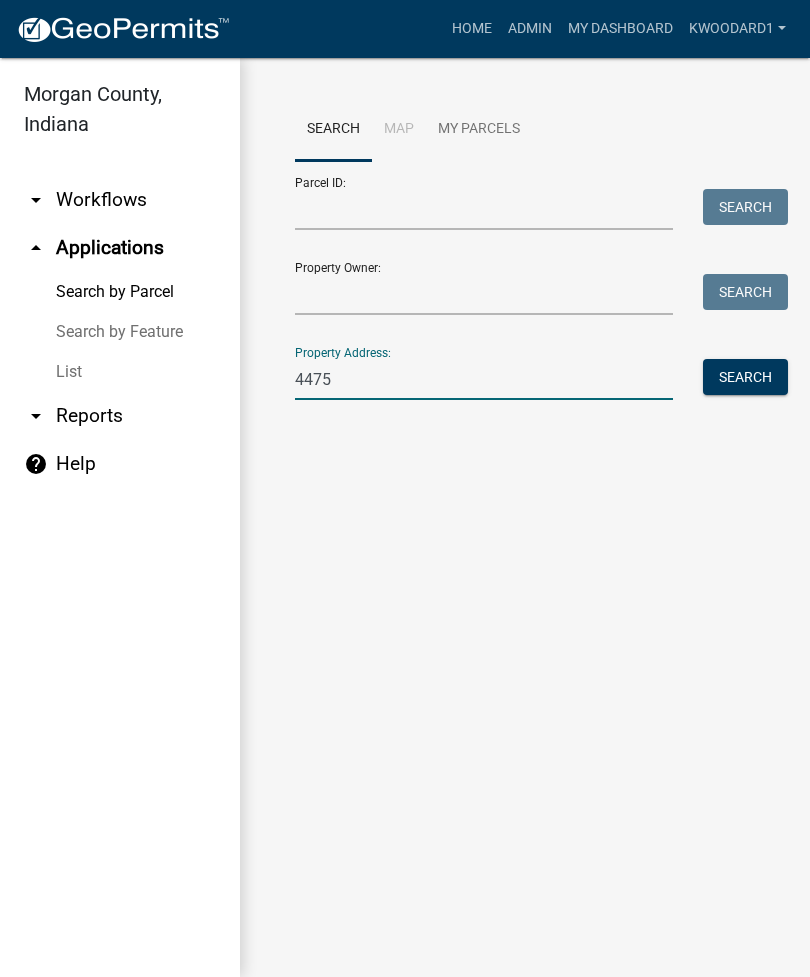 type on "4475" 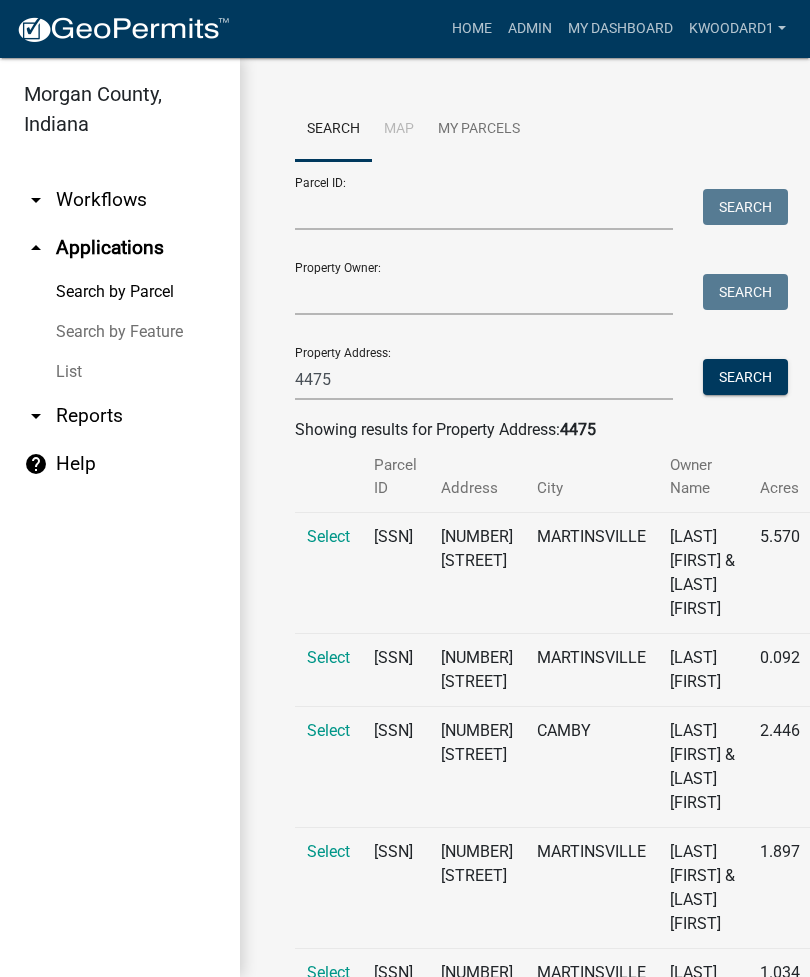 click on "Select" at bounding box center [328, 657] 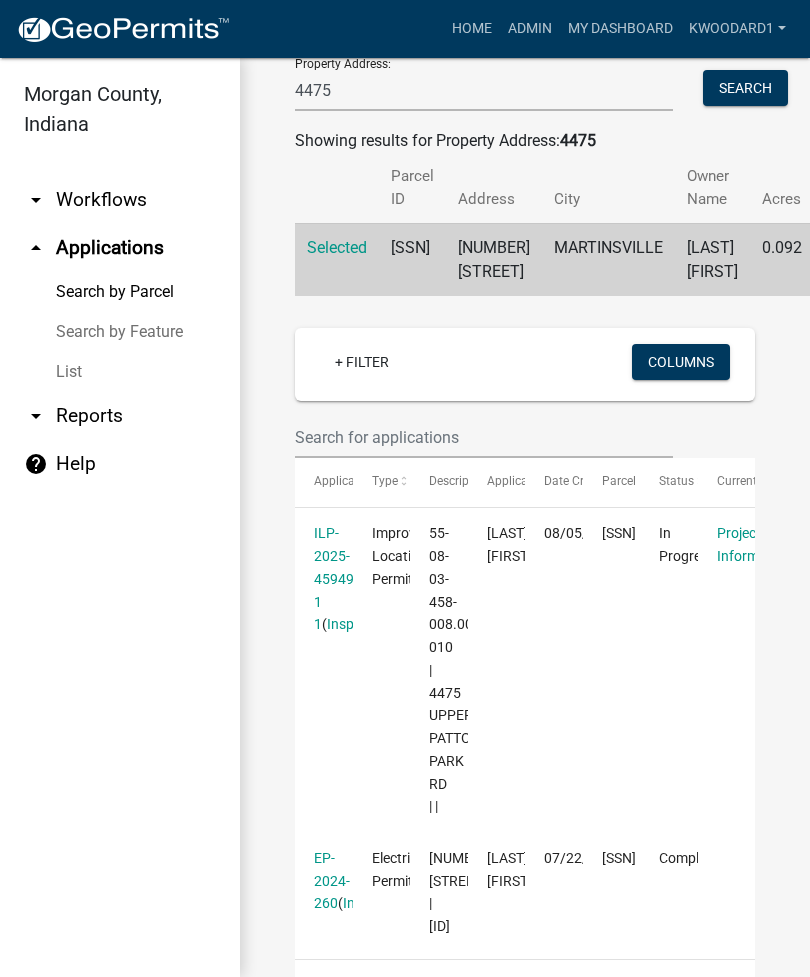 scroll, scrollTop: 307, scrollLeft: 0, axis: vertical 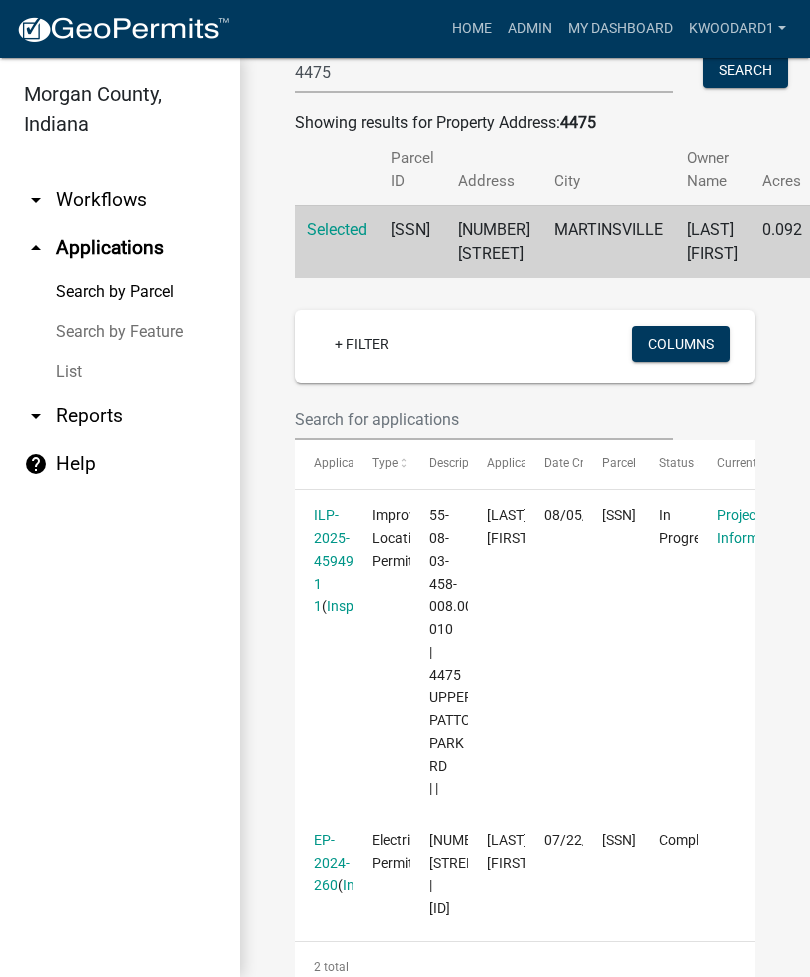 click on "ILP-2025-459490 1 1" 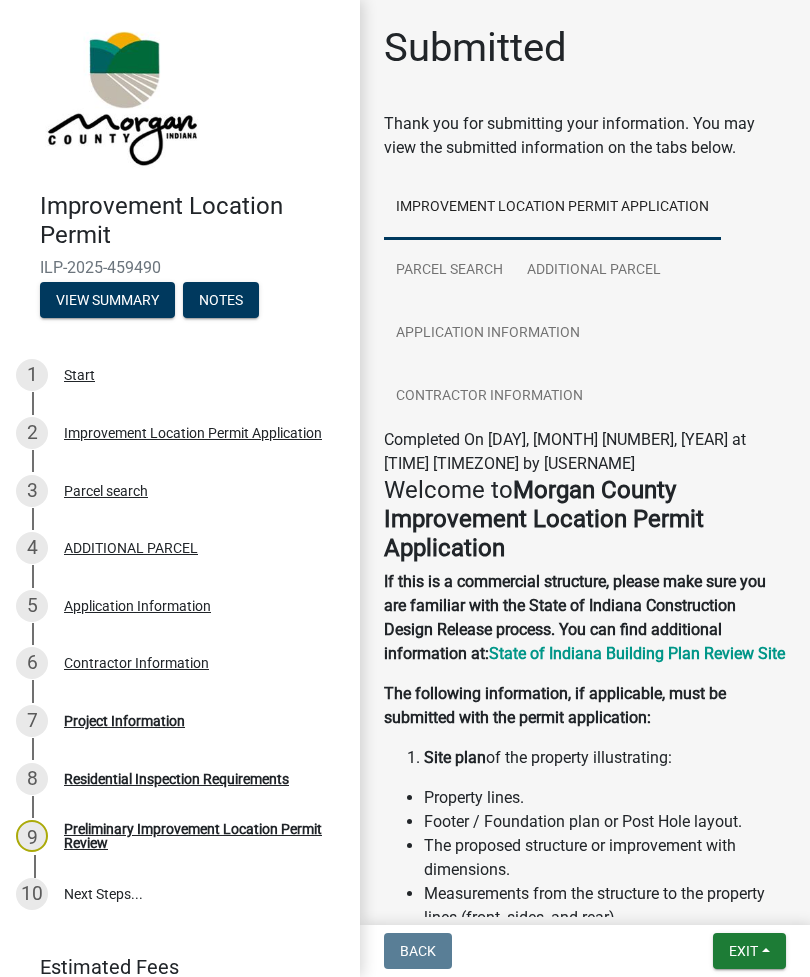 click on "5     Application Information" at bounding box center (172, 606) 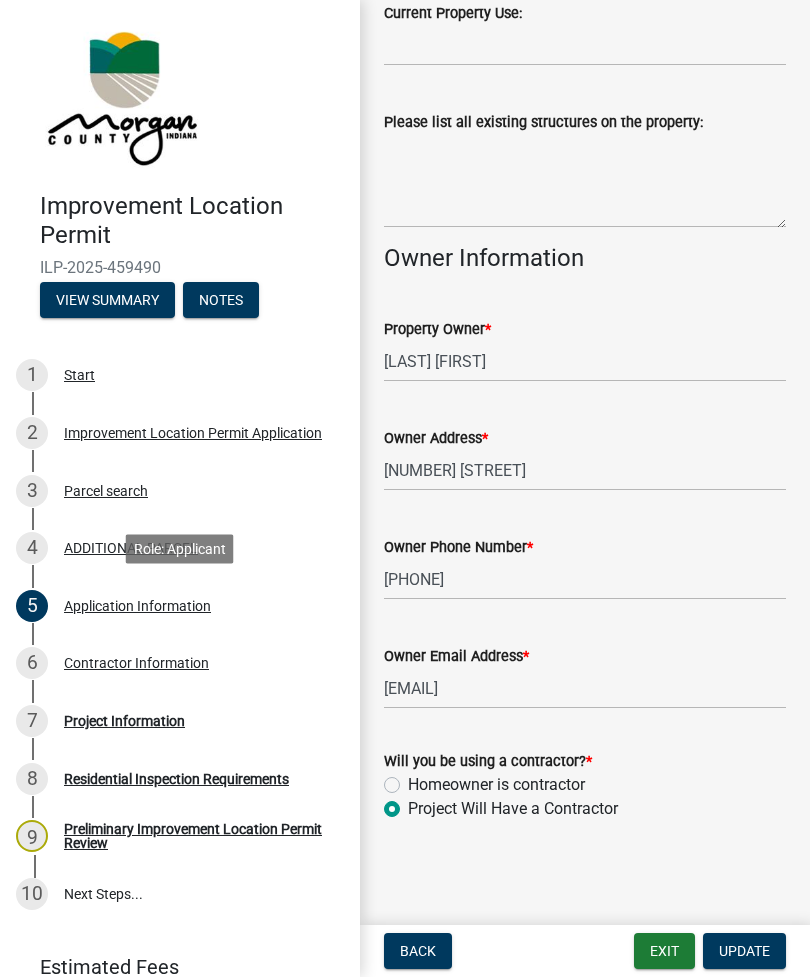 scroll, scrollTop: 824, scrollLeft: 0, axis: vertical 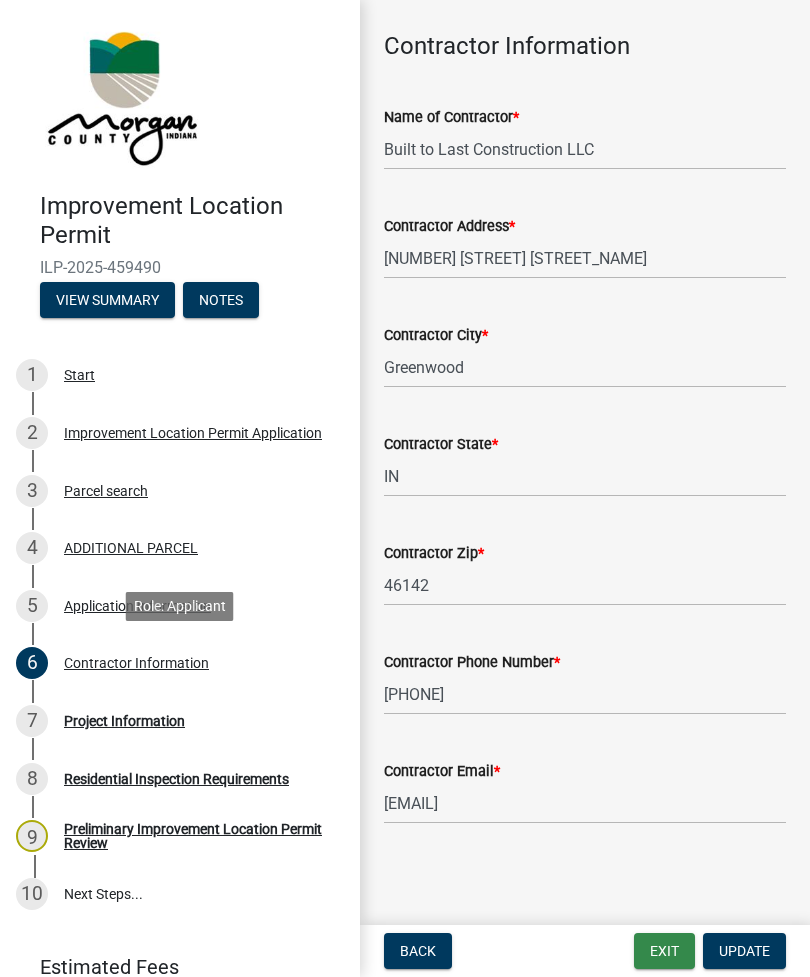 click on "Exit" at bounding box center [664, 951] 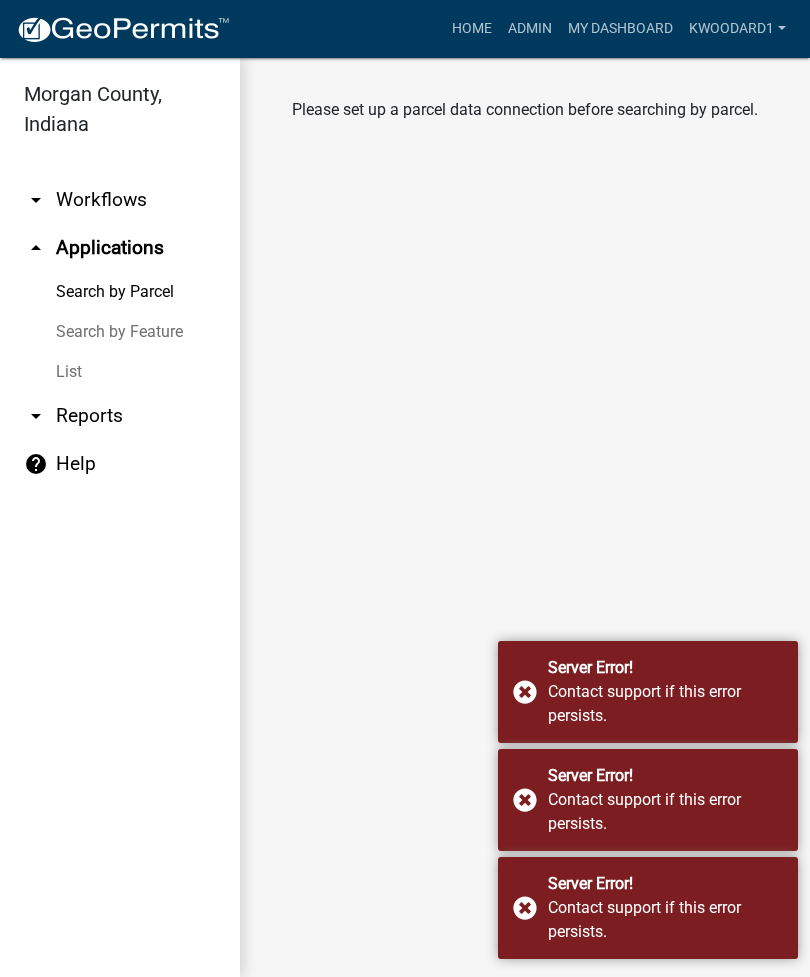 click on "Search by Parcel" at bounding box center [120, 292] 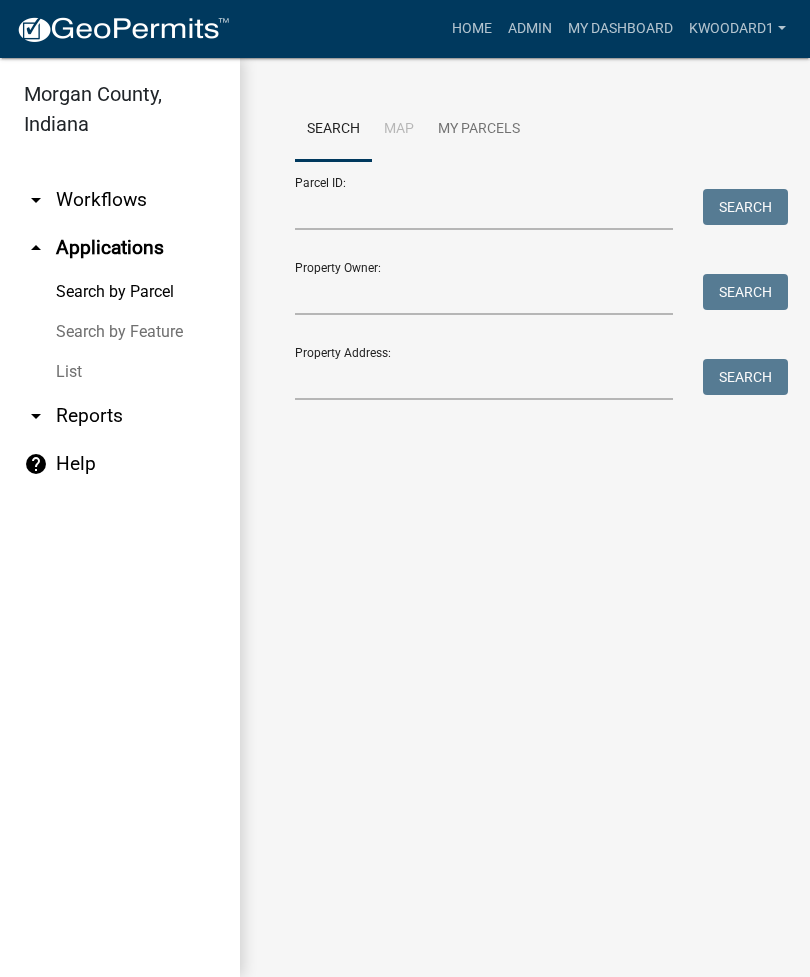 scroll, scrollTop: 0, scrollLeft: 0, axis: both 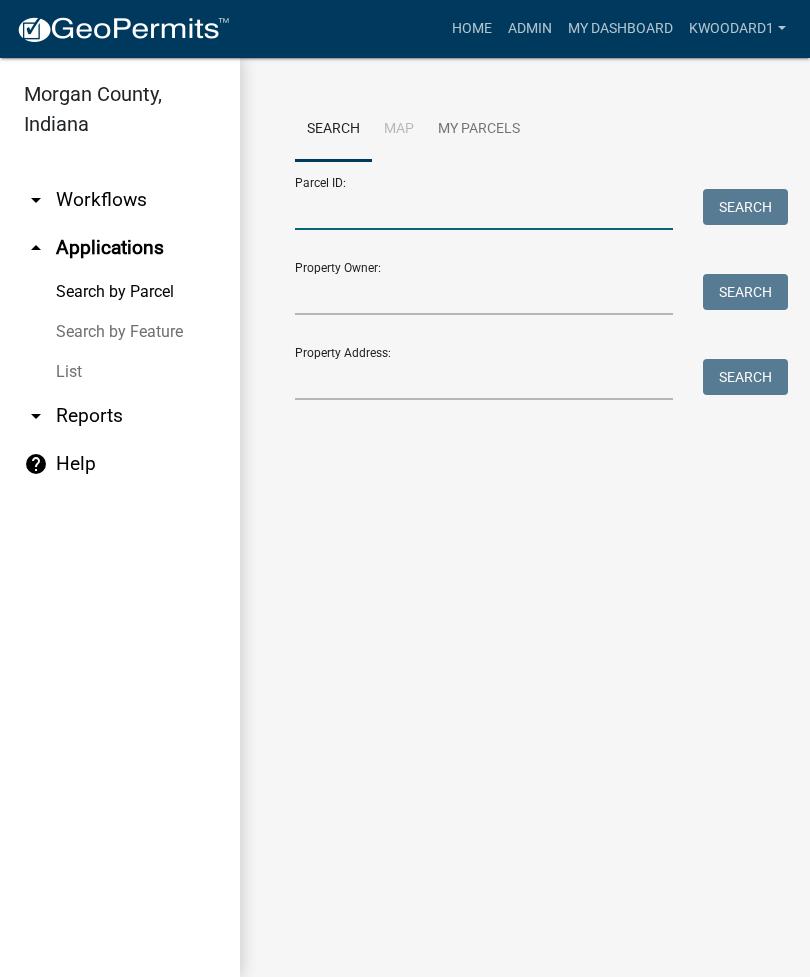 click on "Parcel ID:" at bounding box center [484, 209] 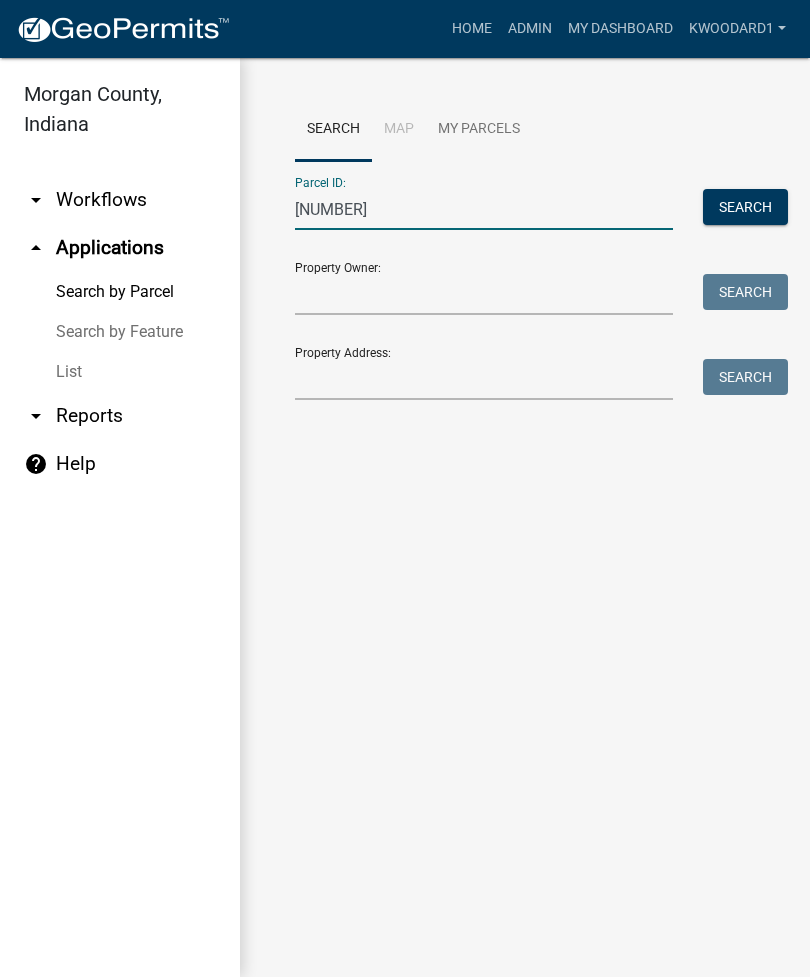 click on "Search" at bounding box center (745, 207) 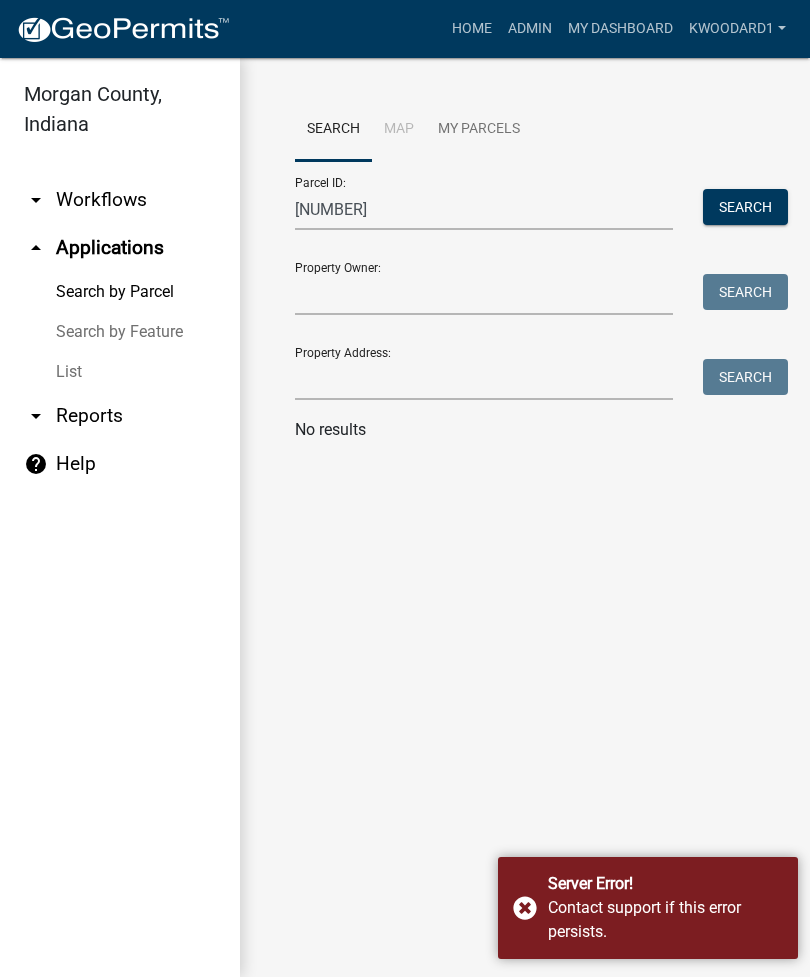 click on "Search" at bounding box center [745, 207] 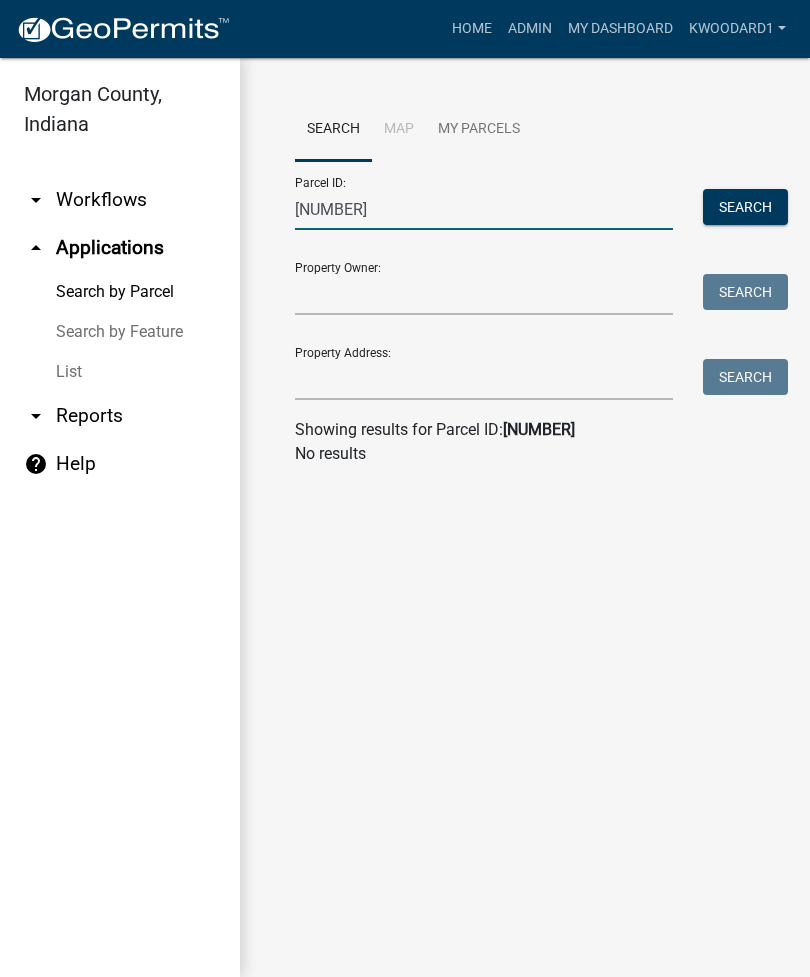 click on "551216100003000004" at bounding box center (484, 209) 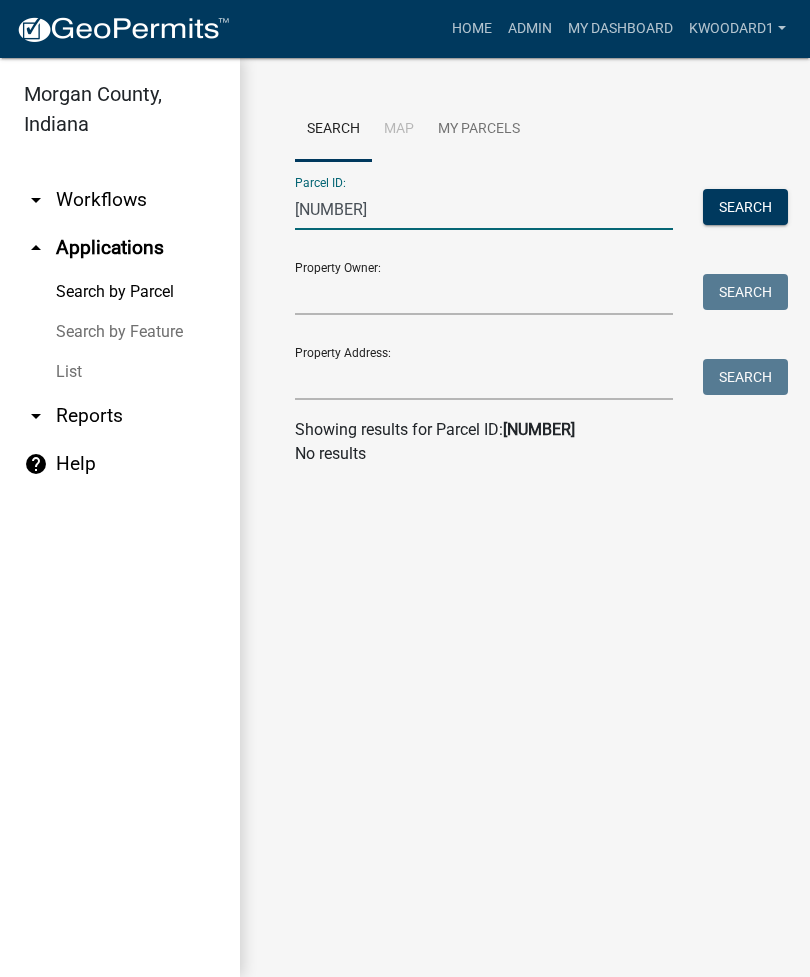 type on "55121610000300014" 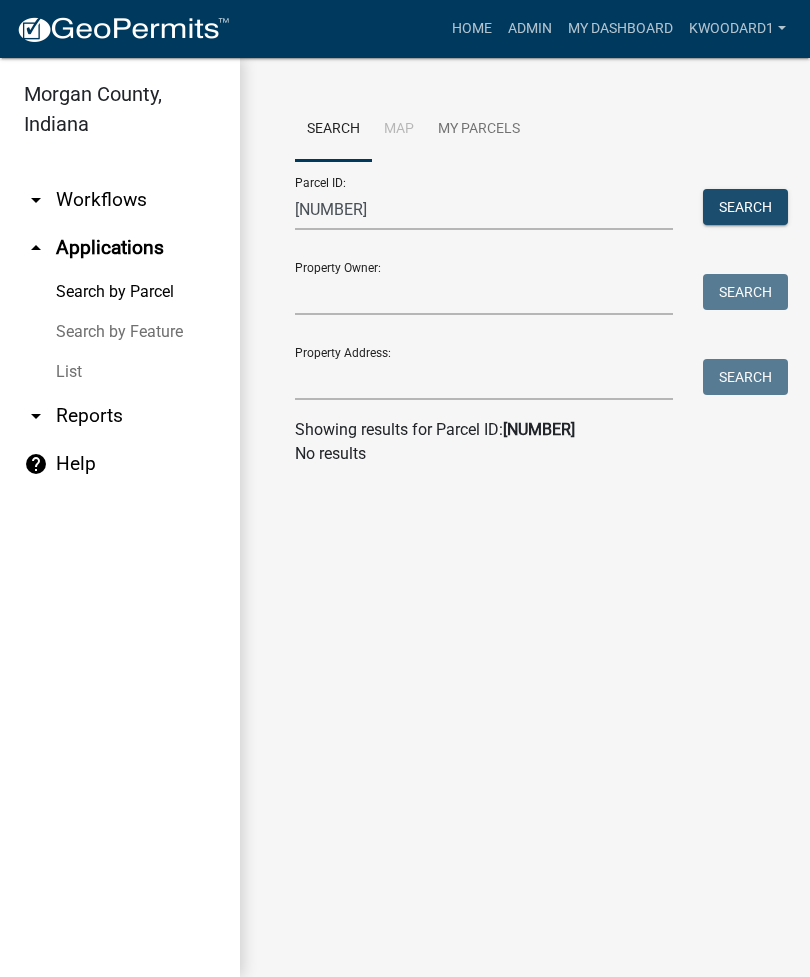 click on "Search" at bounding box center (745, 207) 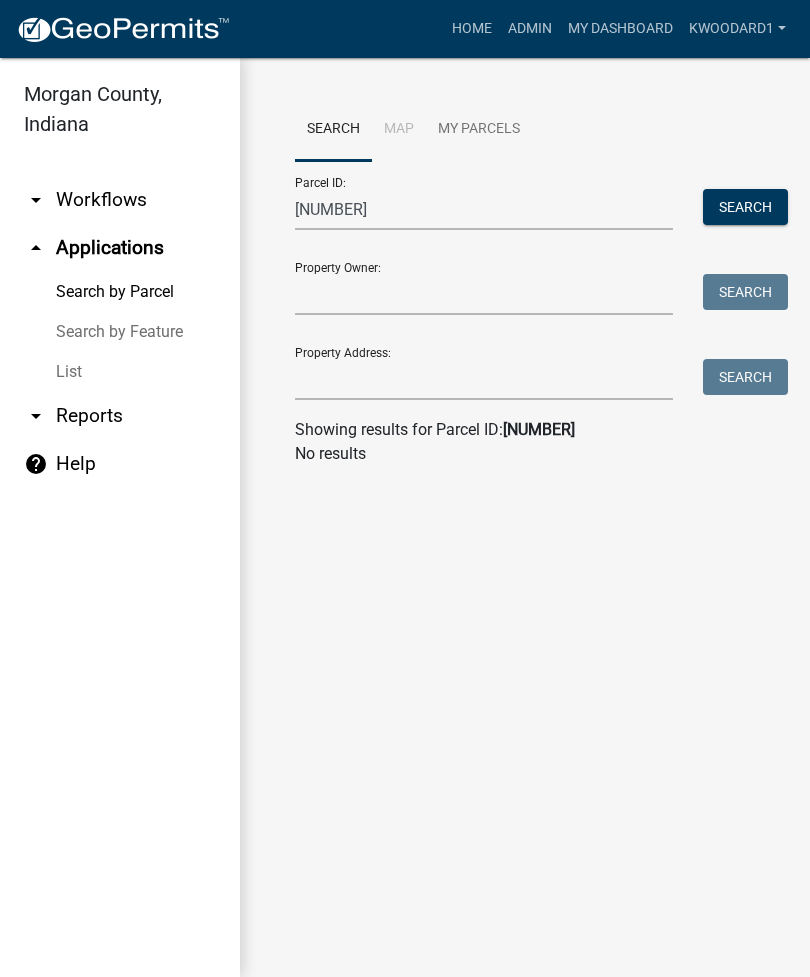 click on "Search" at bounding box center [745, 207] 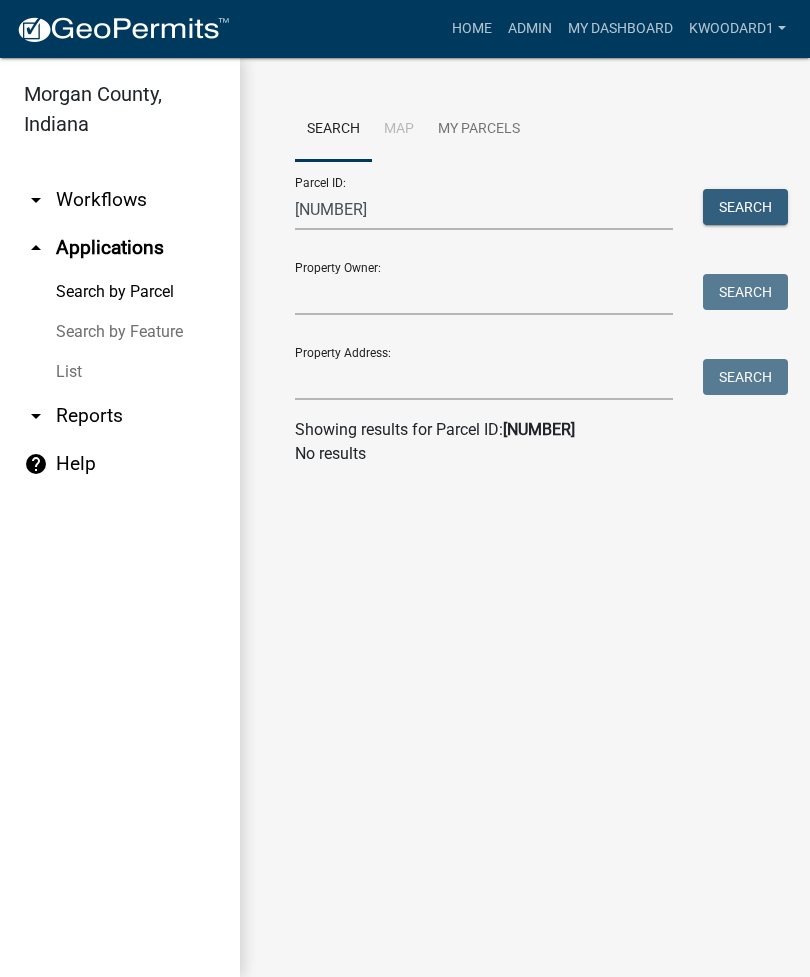 click on "Search" at bounding box center (745, 207) 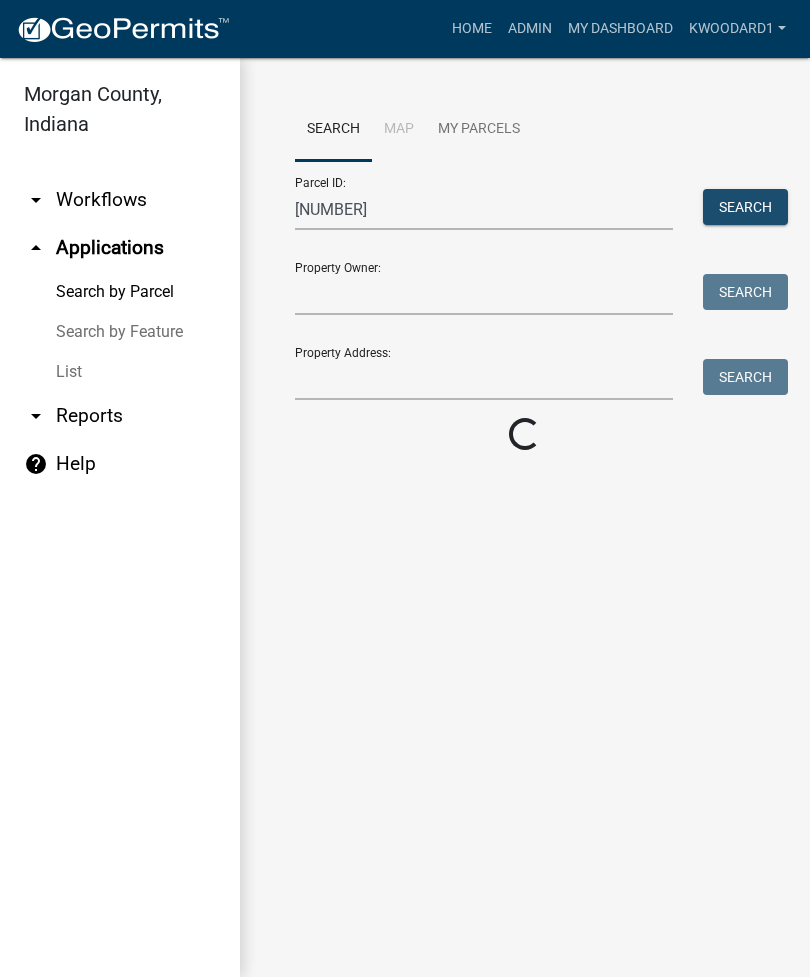 click on "Search" at bounding box center (745, 207) 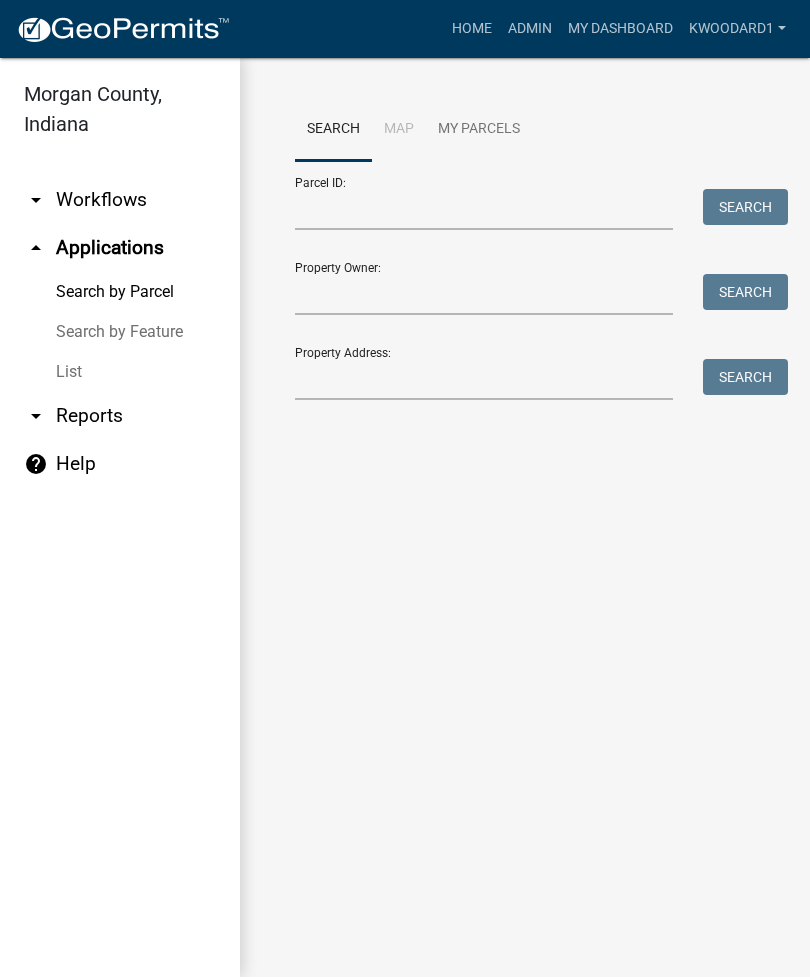 scroll, scrollTop: 0, scrollLeft: 0, axis: both 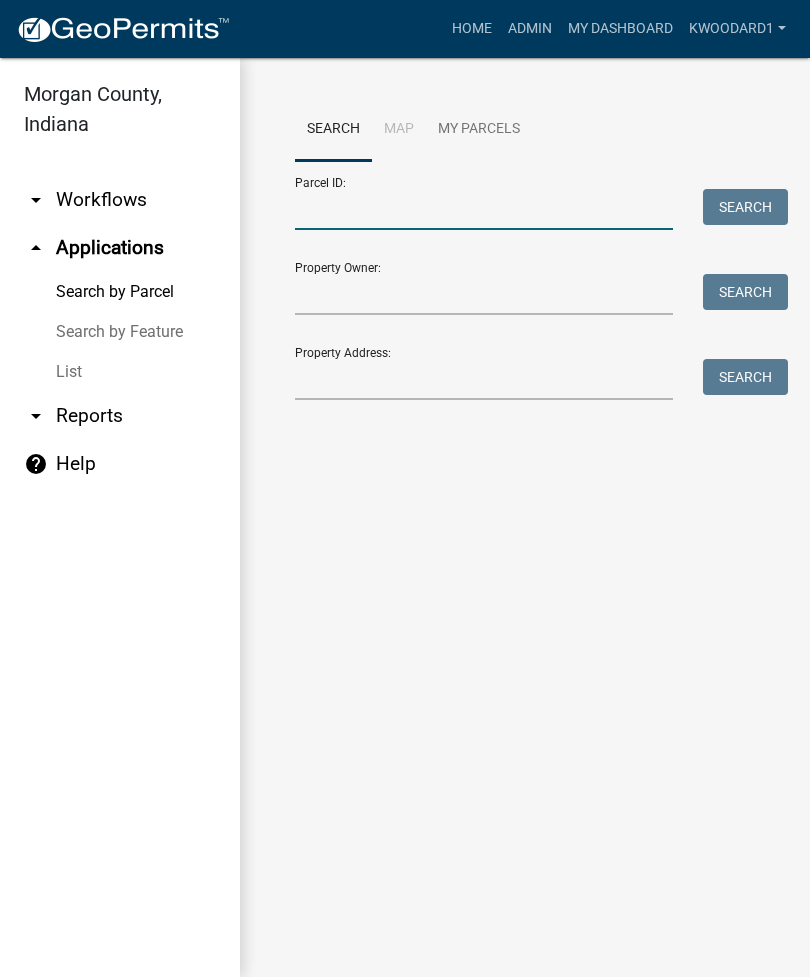 click on "Parcel ID:" at bounding box center [484, 209] 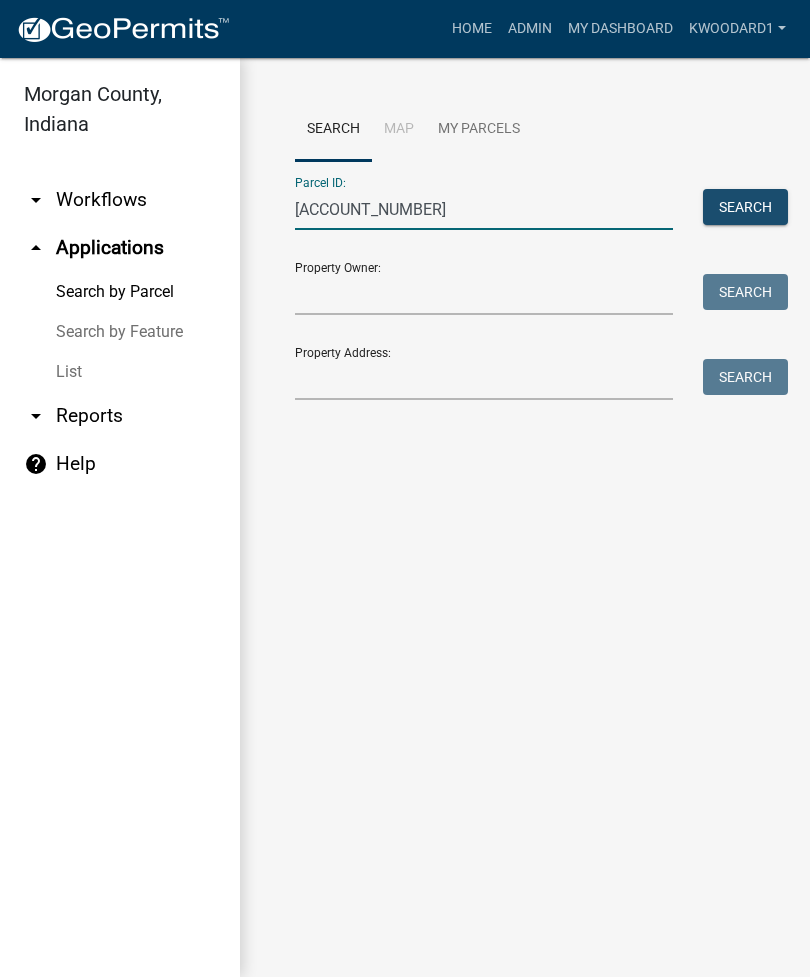 type on "[ACCOUNT_NUMBER]" 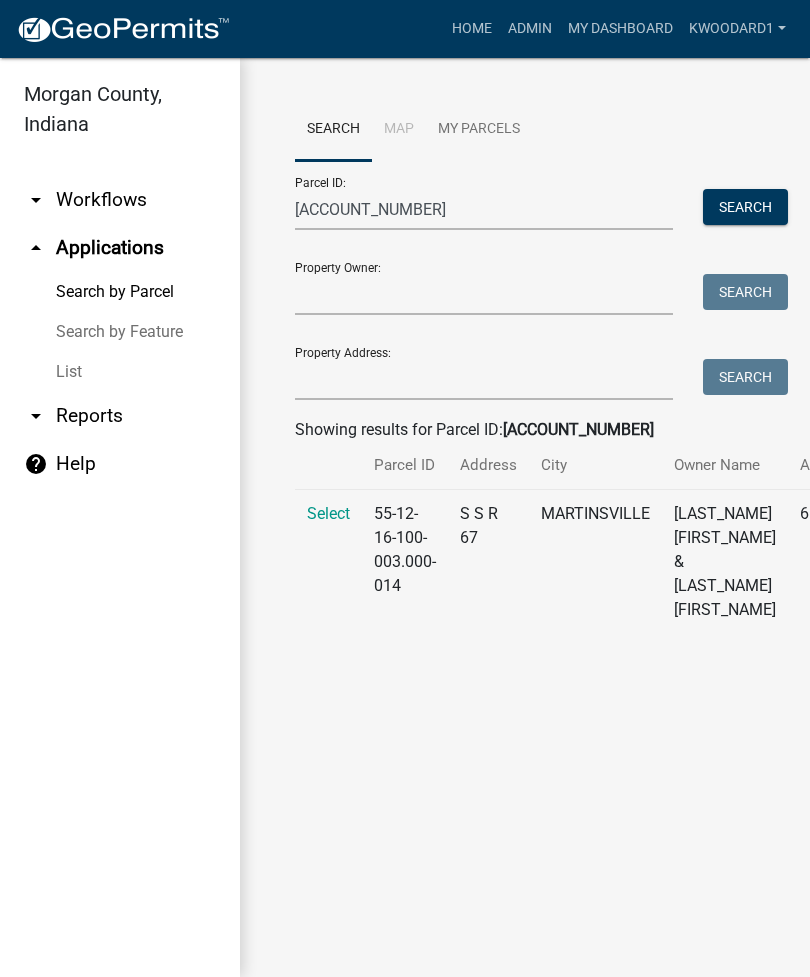 click on "Select" at bounding box center [328, 513] 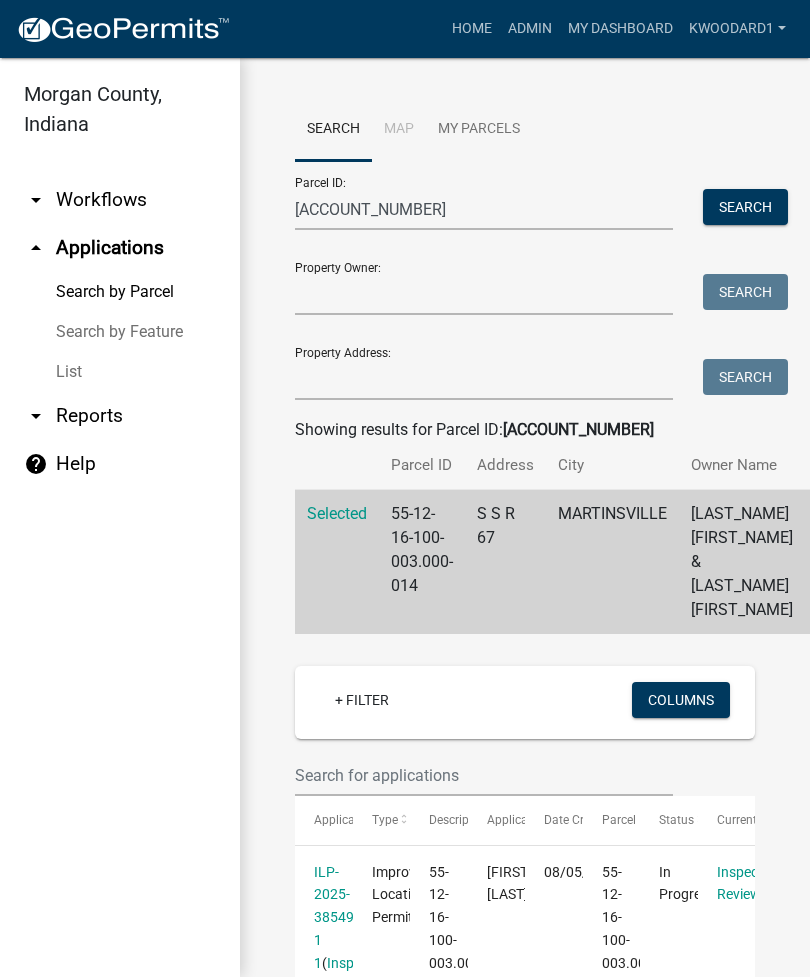 click on "ILP-2025-38549 1 1" 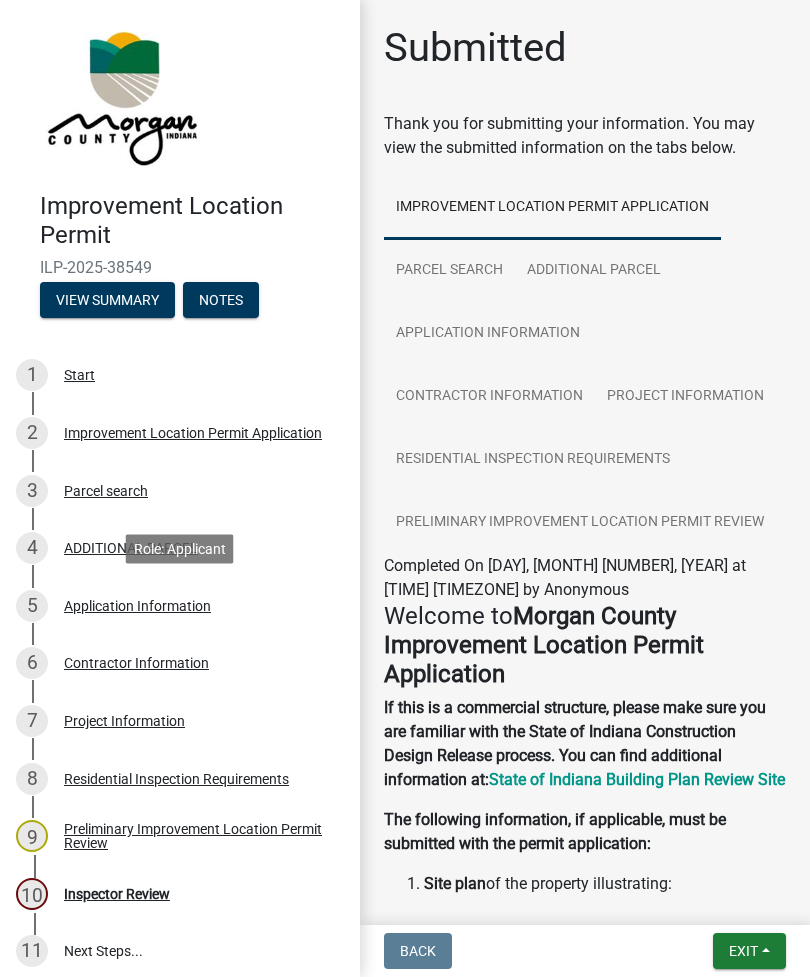 click on "Application Information" at bounding box center [137, 606] 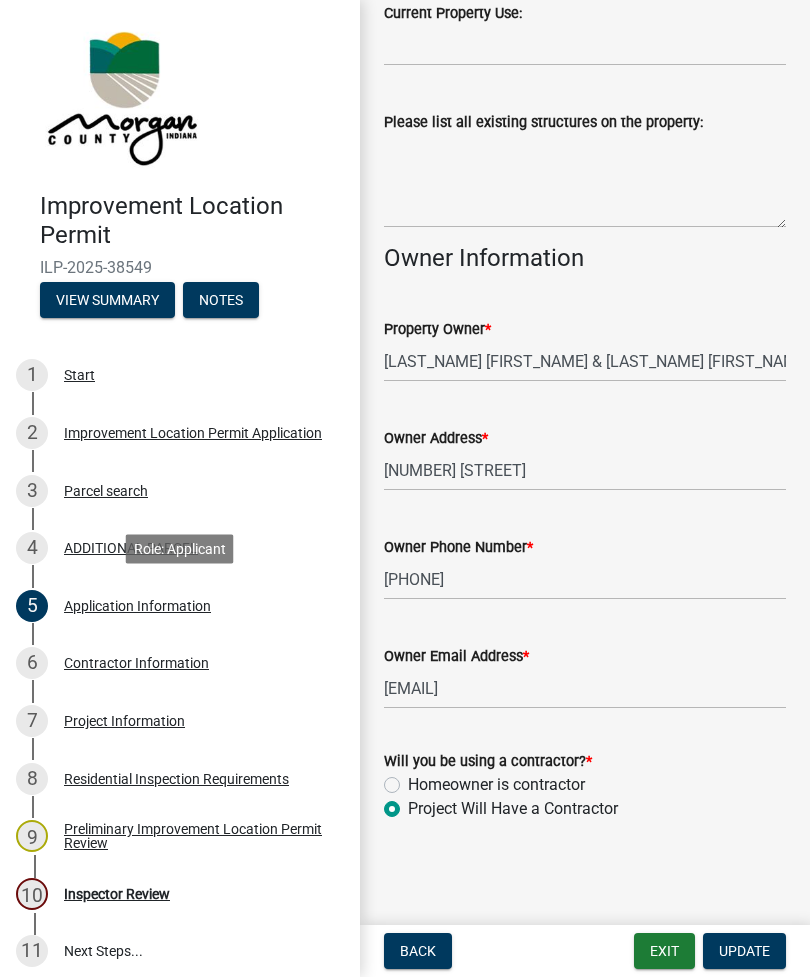 scroll, scrollTop: 824, scrollLeft: 0, axis: vertical 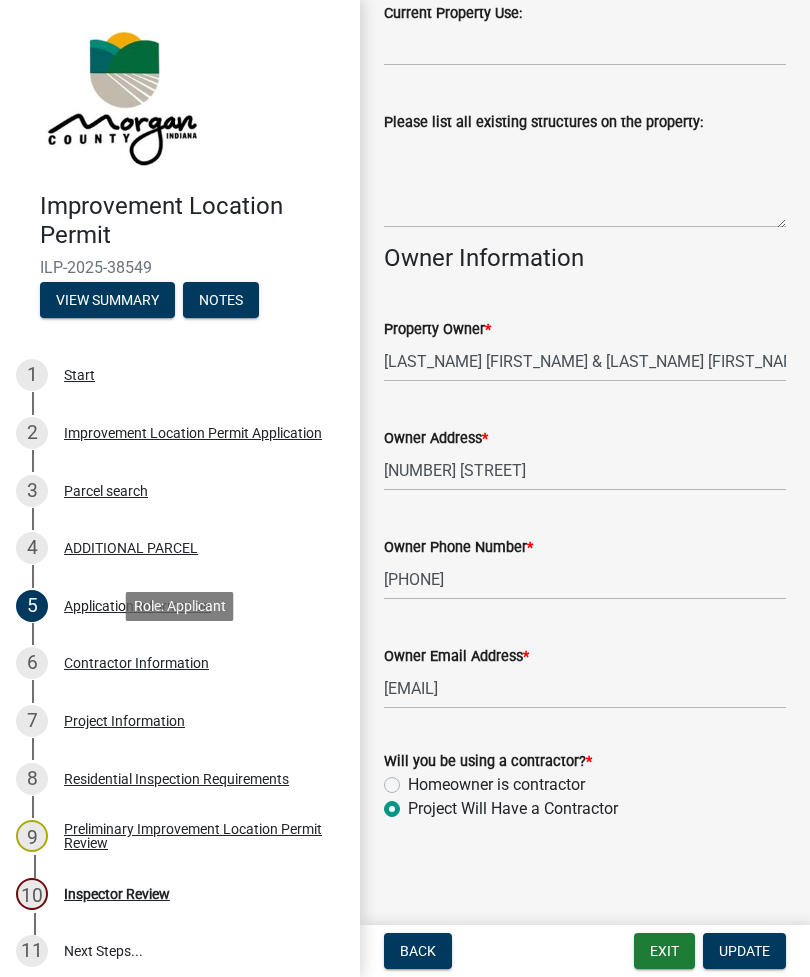 click on "6     Contractor Information" at bounding box center (172, 663) 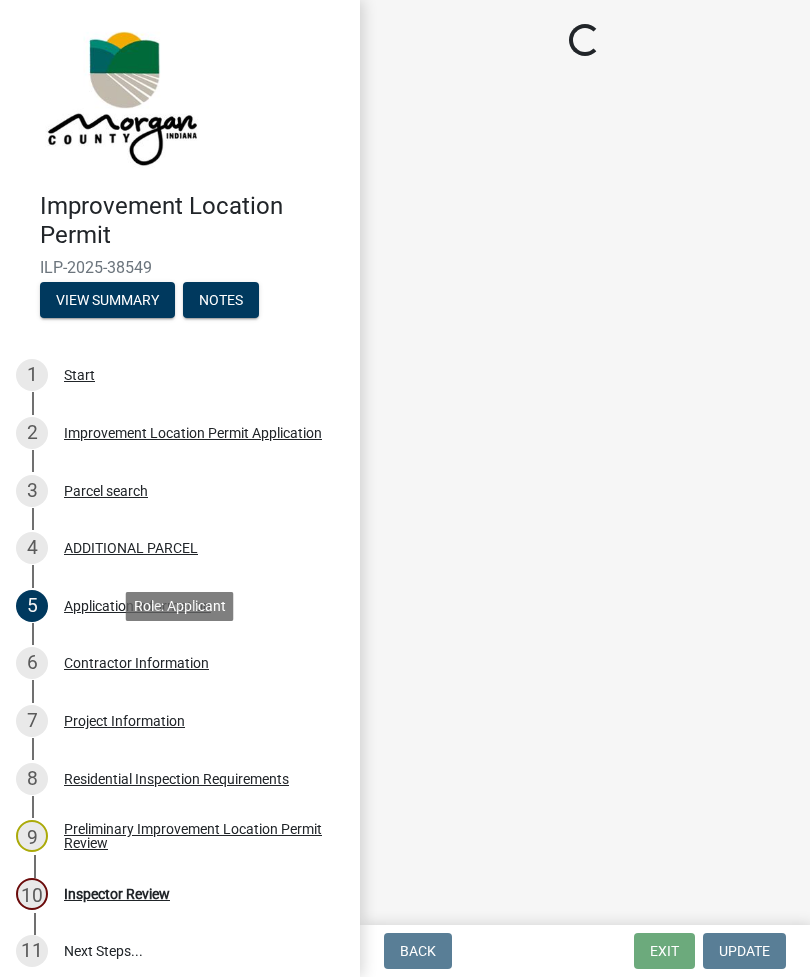 scroll, scrollTop: 0, scrollLeft: 0, axis: both 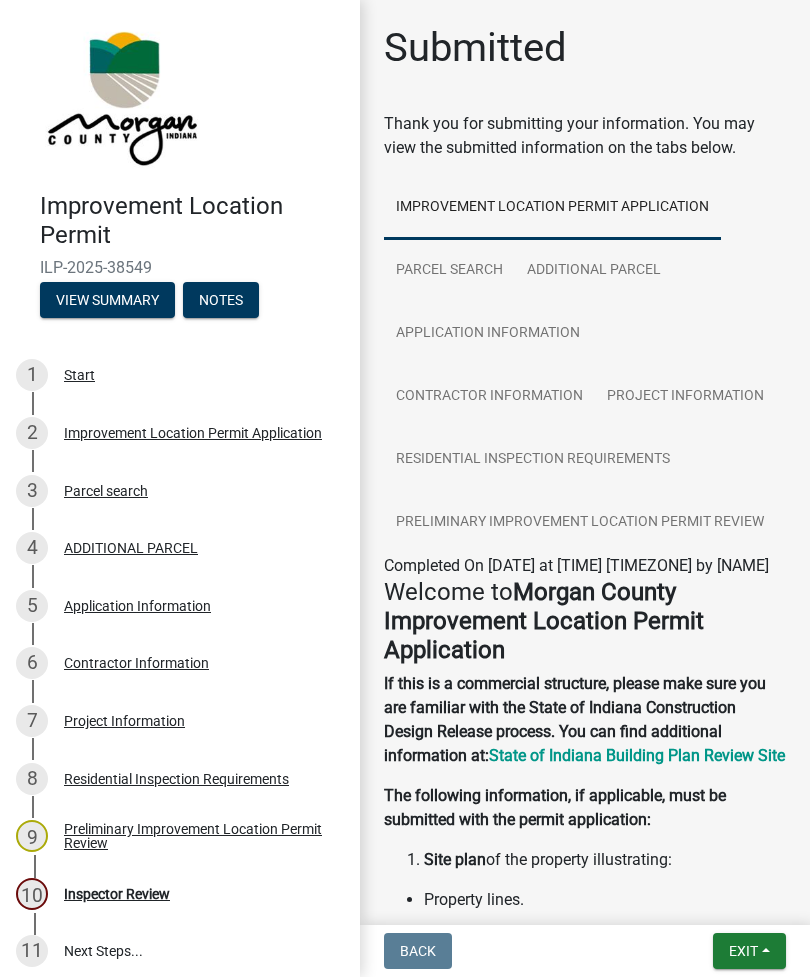 click on "6     Contractor Information" at bounding box center [180, 664] 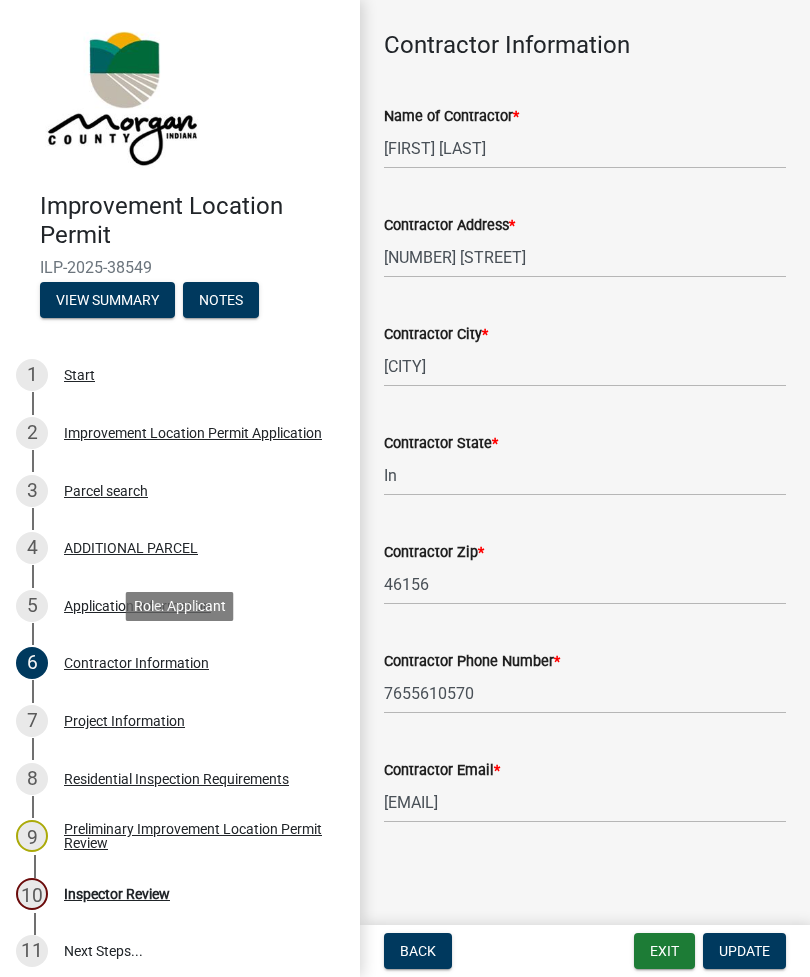scroll, scrollTop: 128, scrollLeft: 0, axis: vertical 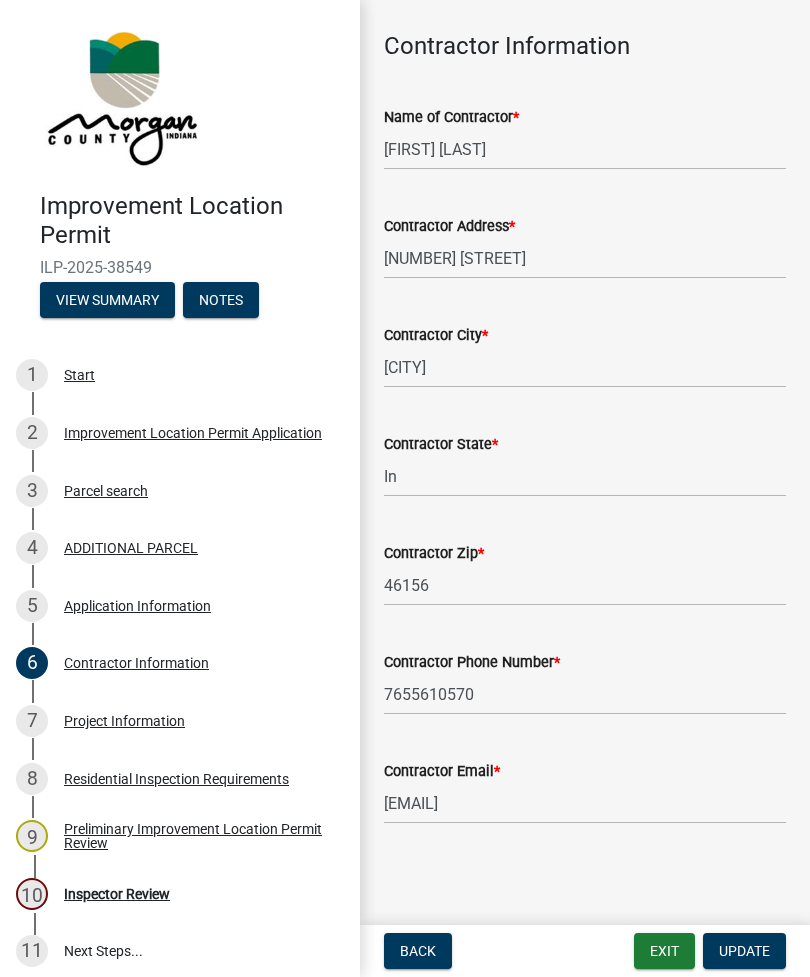 click on "Contractor Information share Share Contractor Information  Name of Contractor  * Delmar kemp  Contractor Address  * 7313 w 1050 s  Contractor City  * Milroy  Contractor State  * In  Contractor Zip  * 46156  Contractor Phone Number  * 7655610570  Contractor Email  * Kellybogner@iwantmysupplies.com" 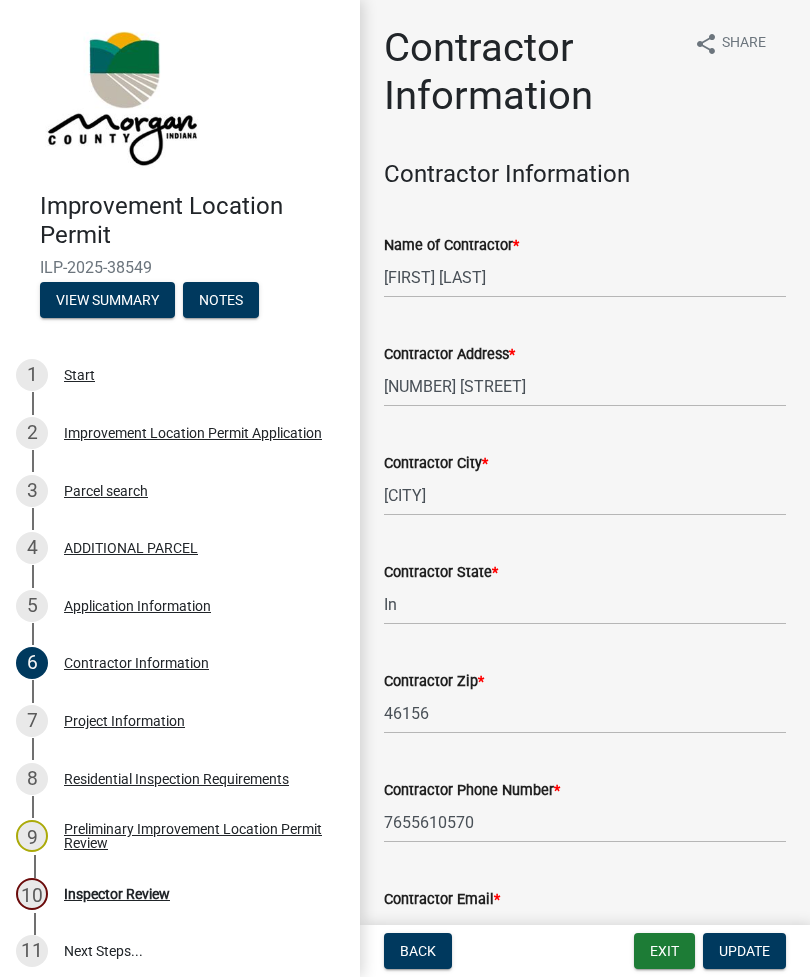 scroll, scrollTop: 0, scrollLeft: 0, axis: both 